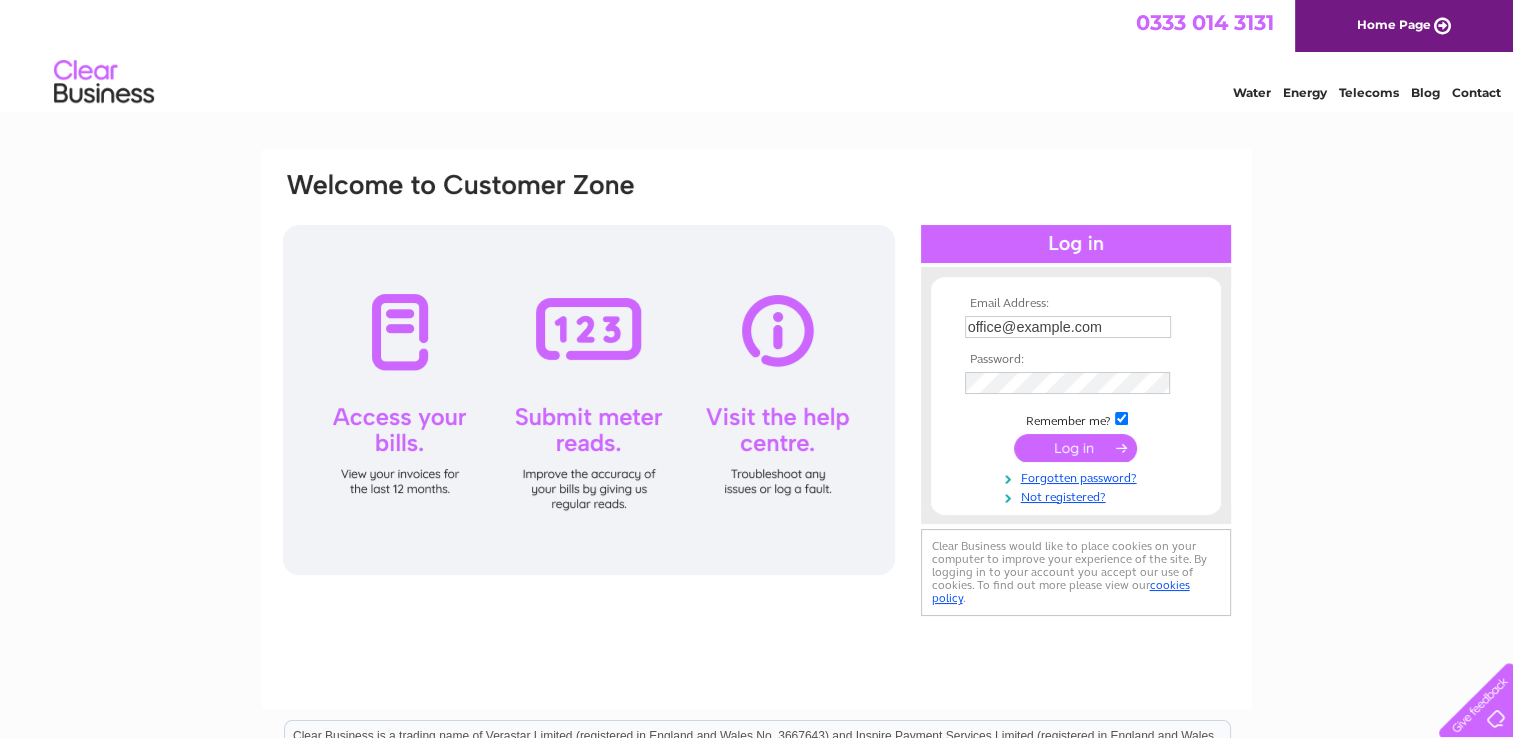 scroll, scrollTop: 0, scrollLeft: 0, axis: both 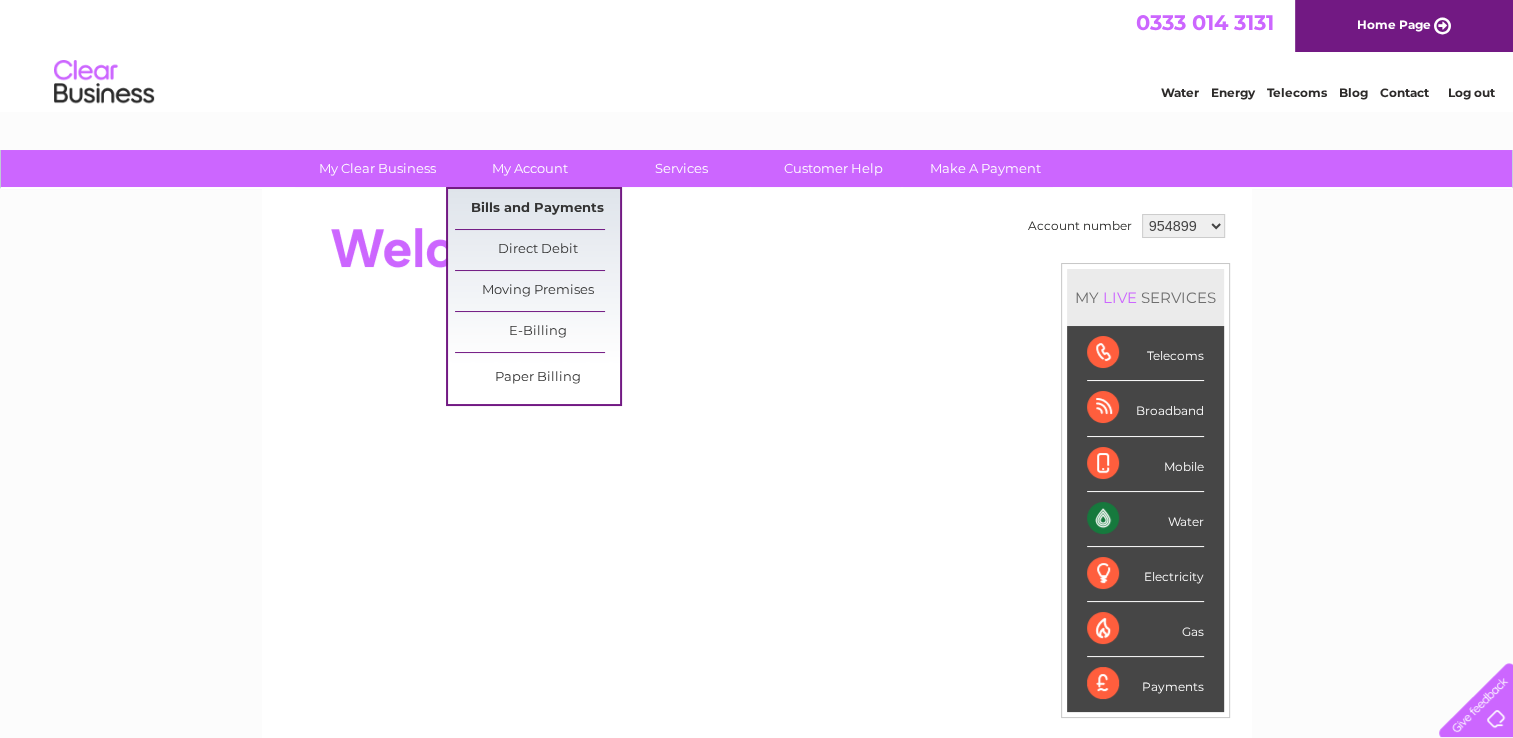 click on "Bills and Payments" at bounding box center (537, 209) 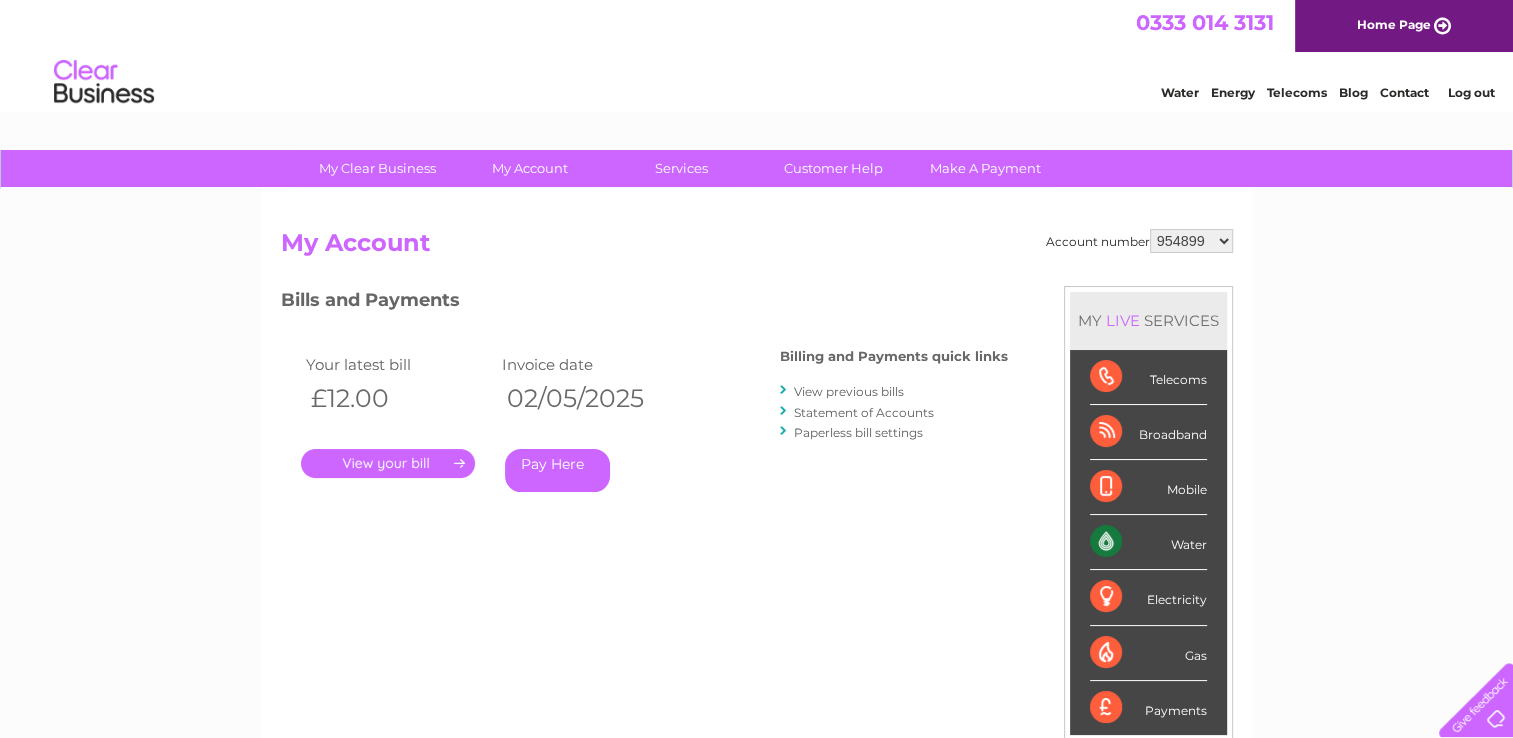 scroll, scrollTop: 0, scrollLeft: 0, axis: both 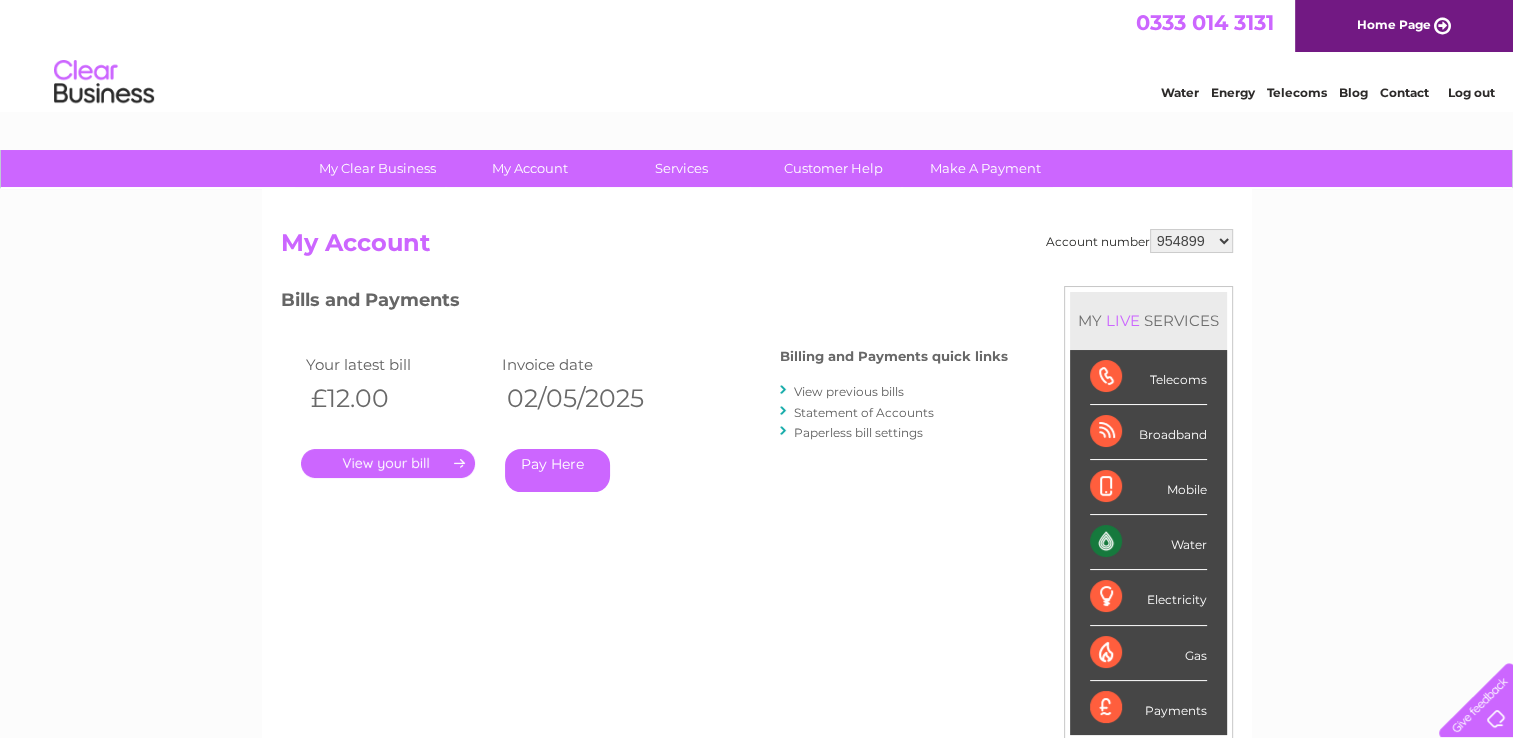click on "954899
957212
1118896" at bounding box center (1191, 241) 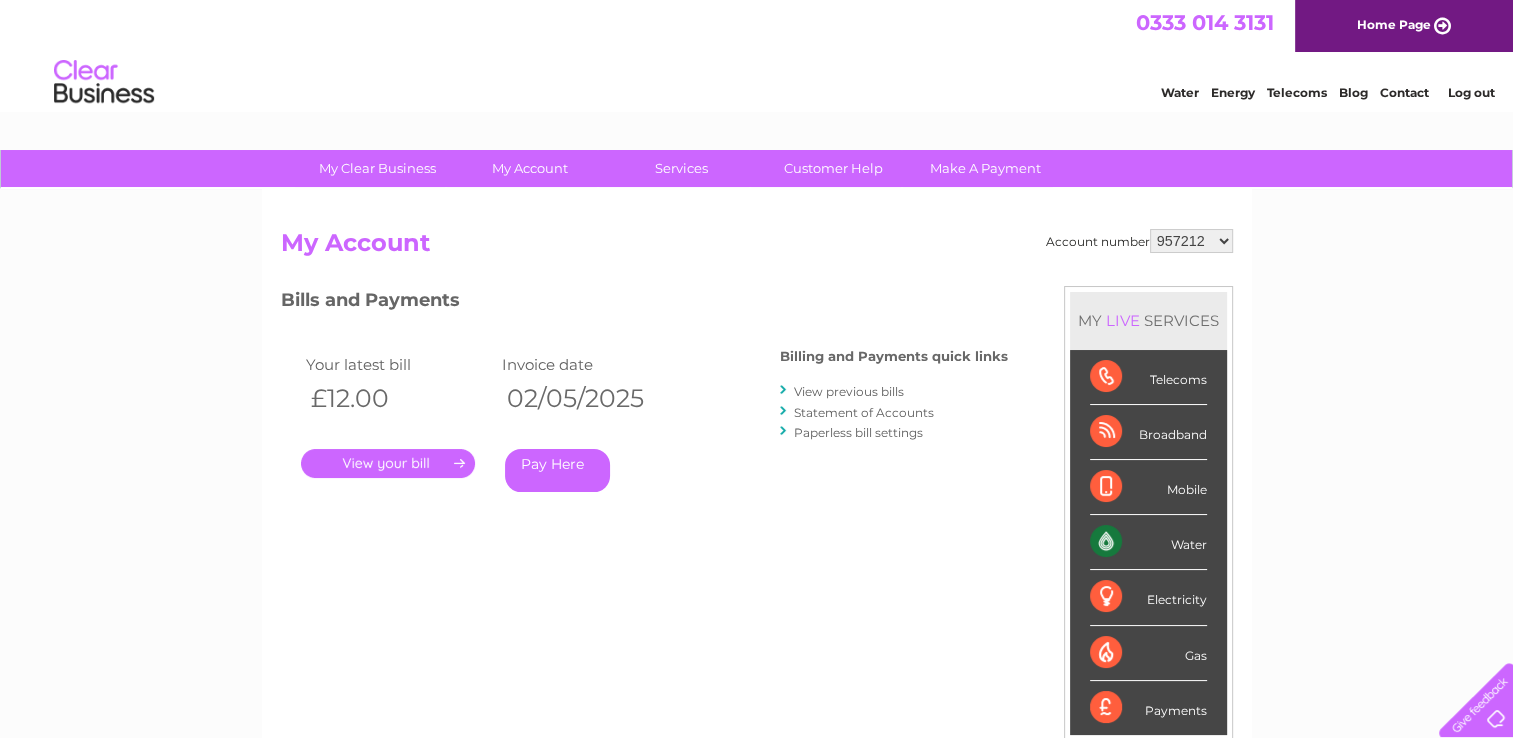 click on "954899
957212
1118896" at bounding box center (1191, 241) 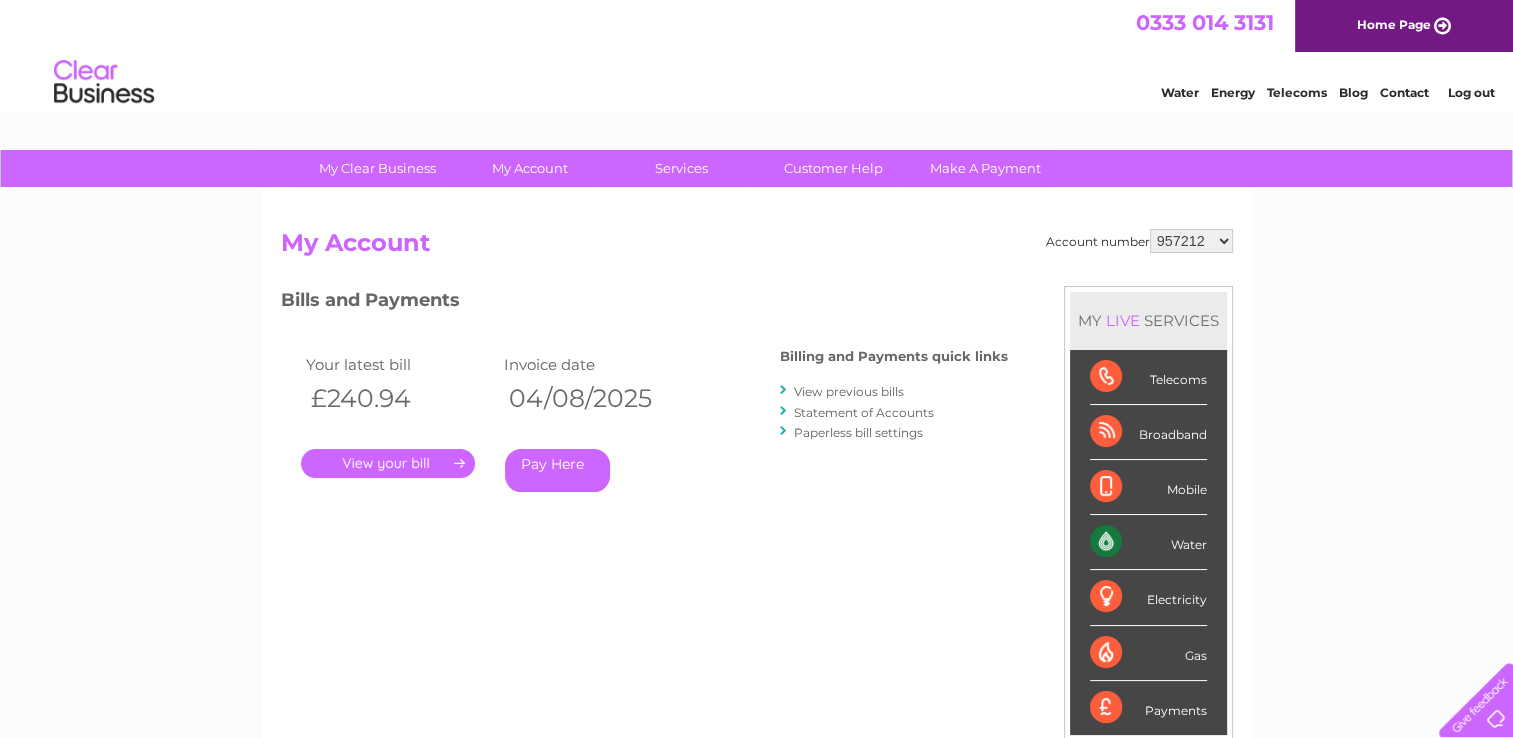scroll, scrollTop: 0, scrollLeft: 0, axis: both 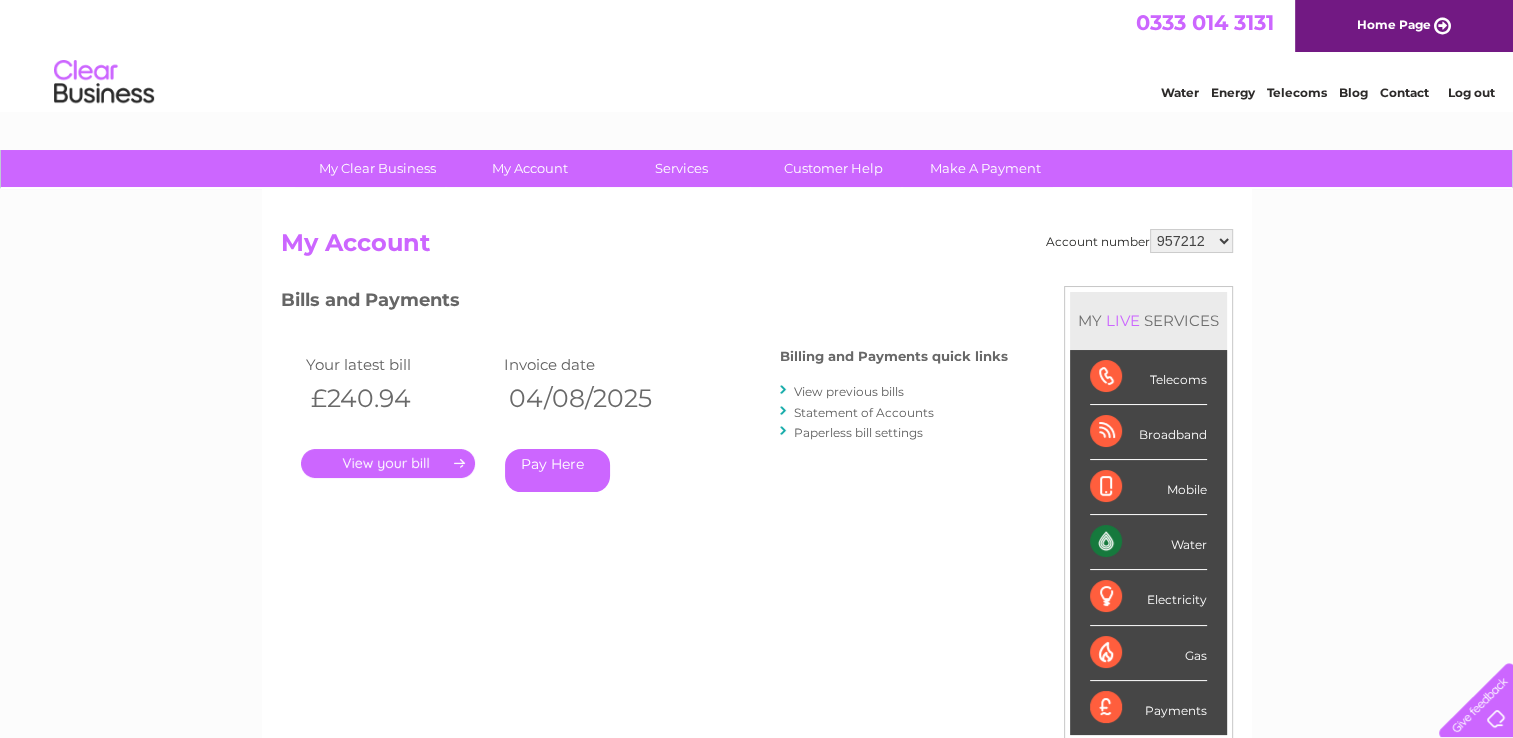click on "954899
957212
1118896" at bounding box center (1191, 241) 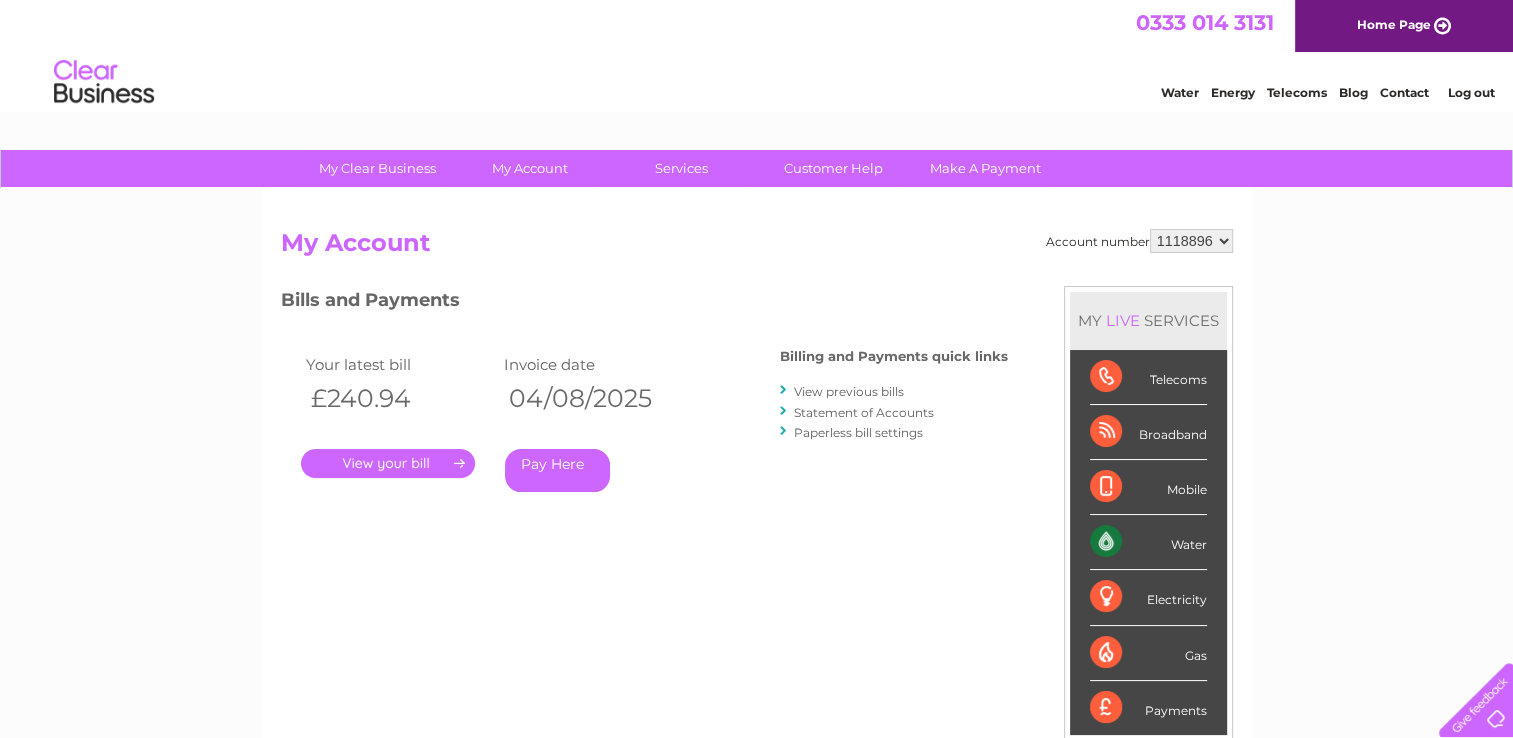 click on "954899
957212
1118896" at bounding box center (1191, 241) 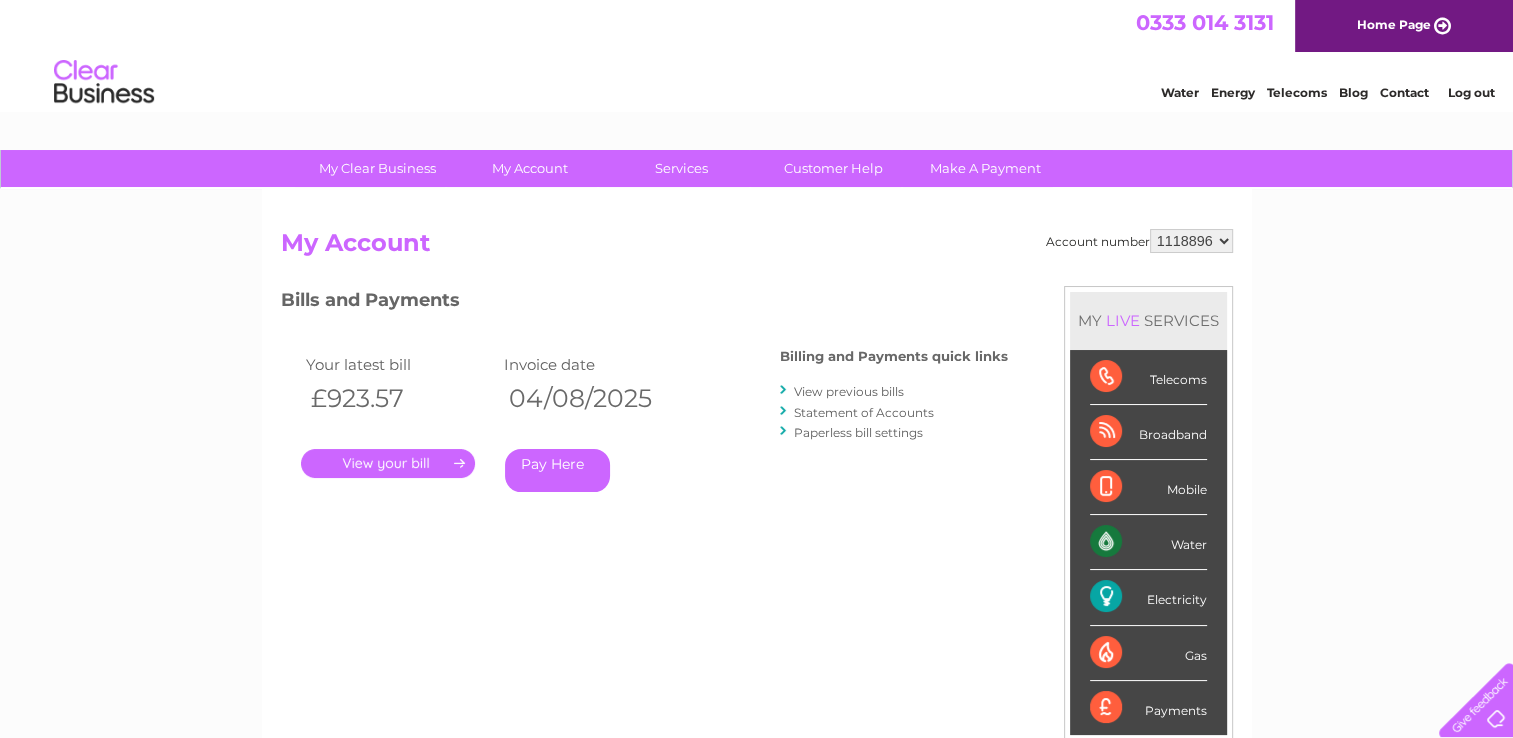 scroll, scrollTop: 0, scrollLeft: 0, axis: both 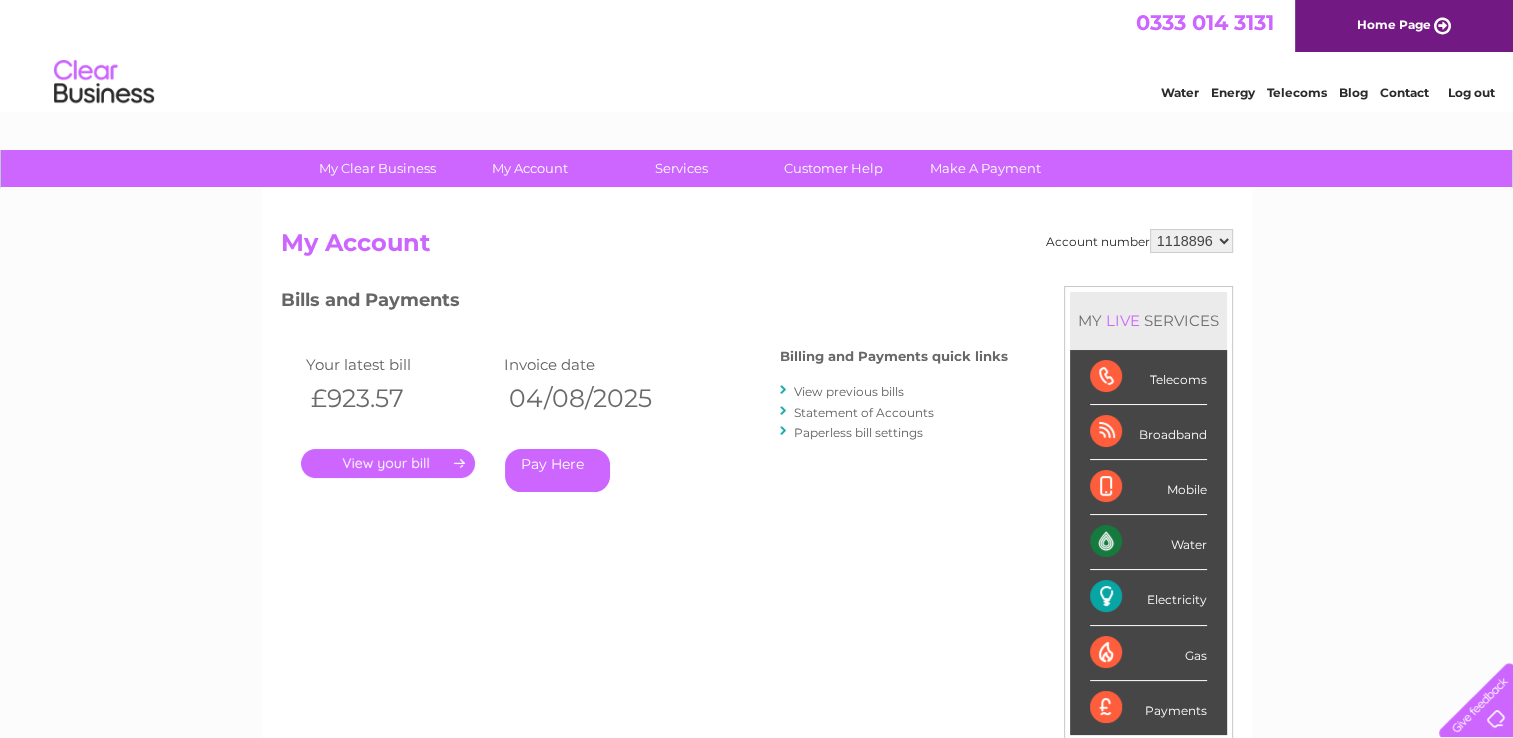 click on "View previous bills" at bounding box center [849, 391] 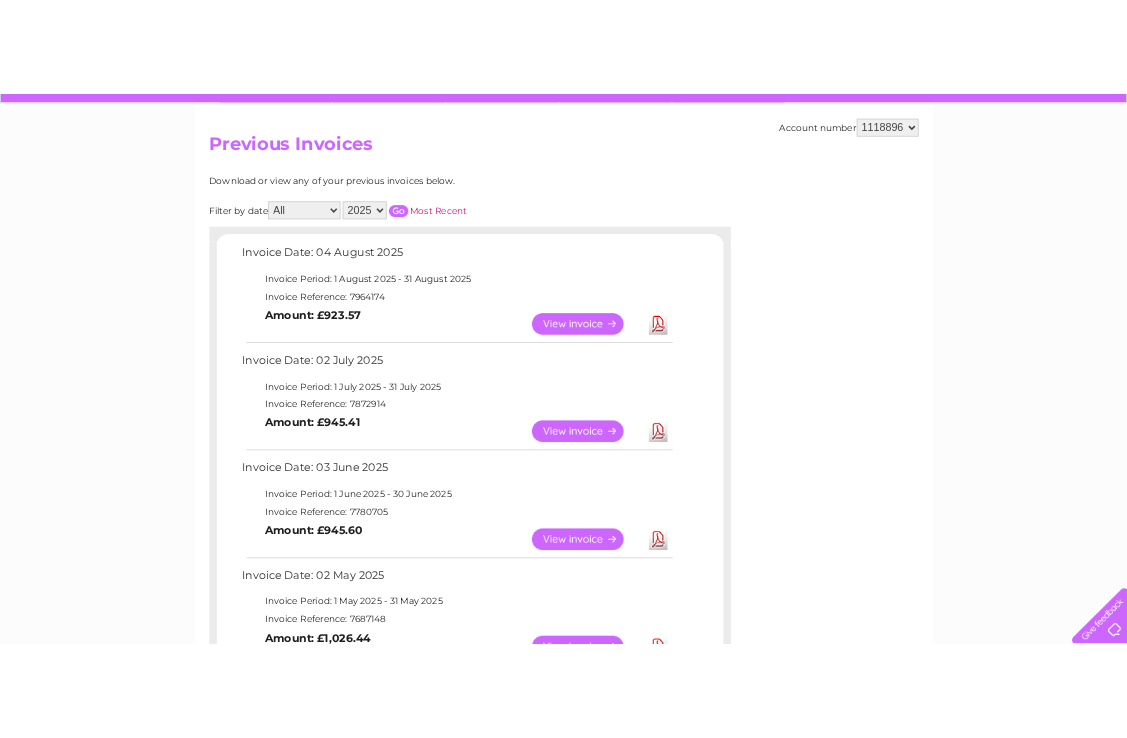 scroll, scrollTop: 200, scrollLeft: 0, axis: vertical 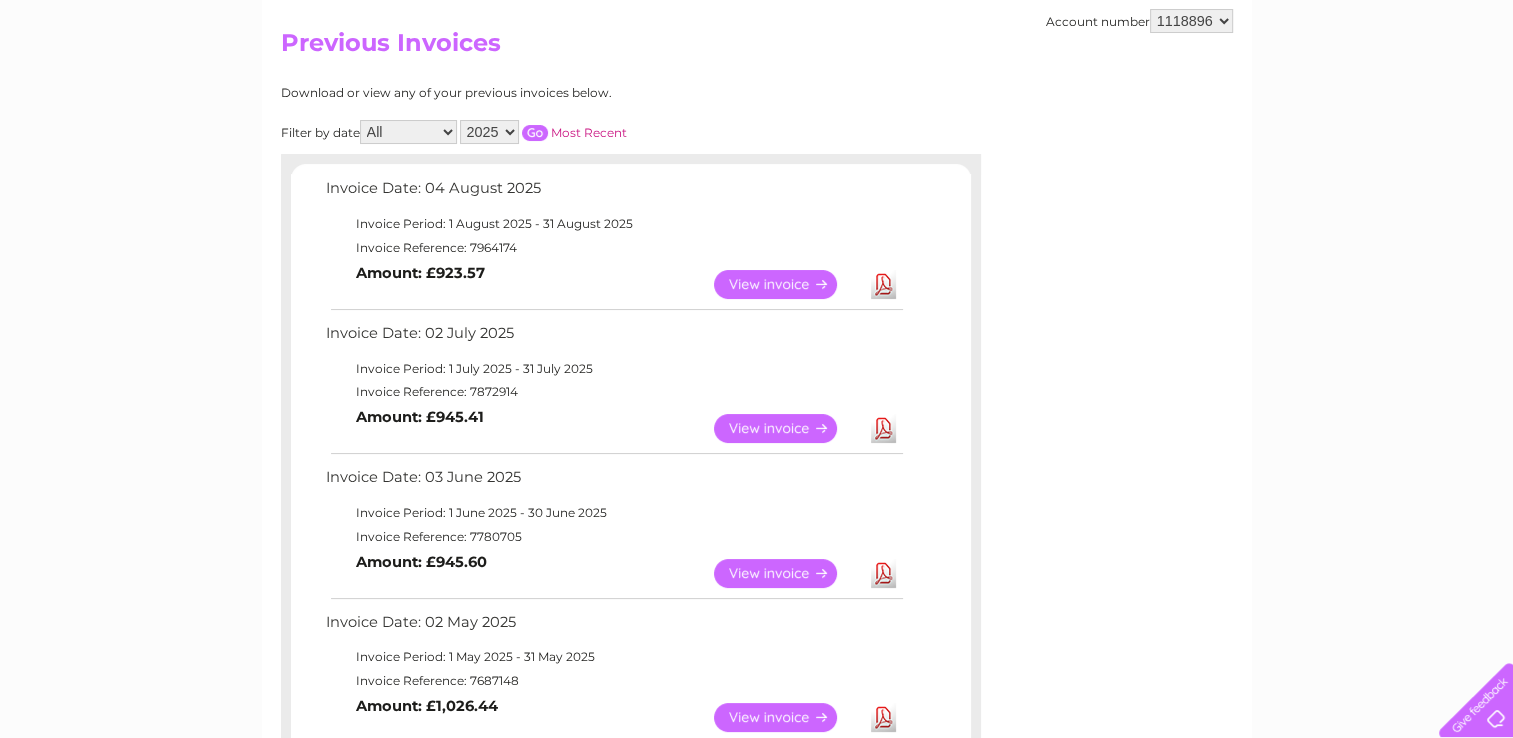 click on "Download" at bounding box center [883, 573] 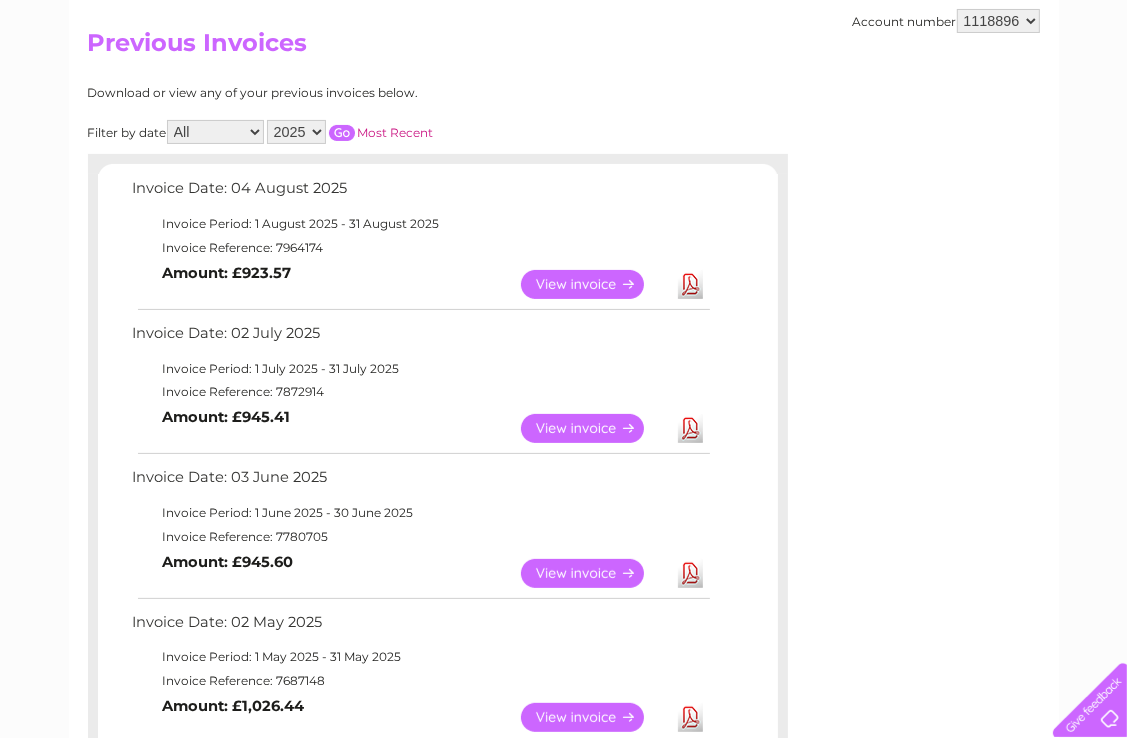 scroll, scrollTop: 300, scrollLeft: 0, axis: vertical 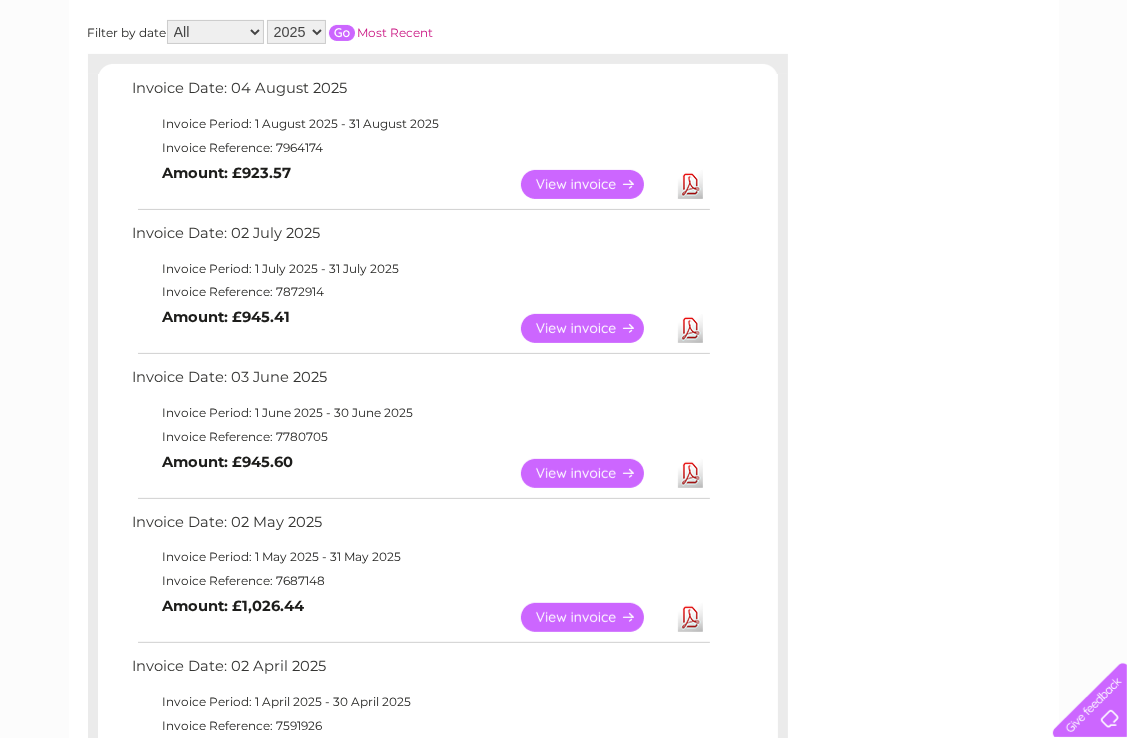 click on "View" at bounding box center (594, 473) 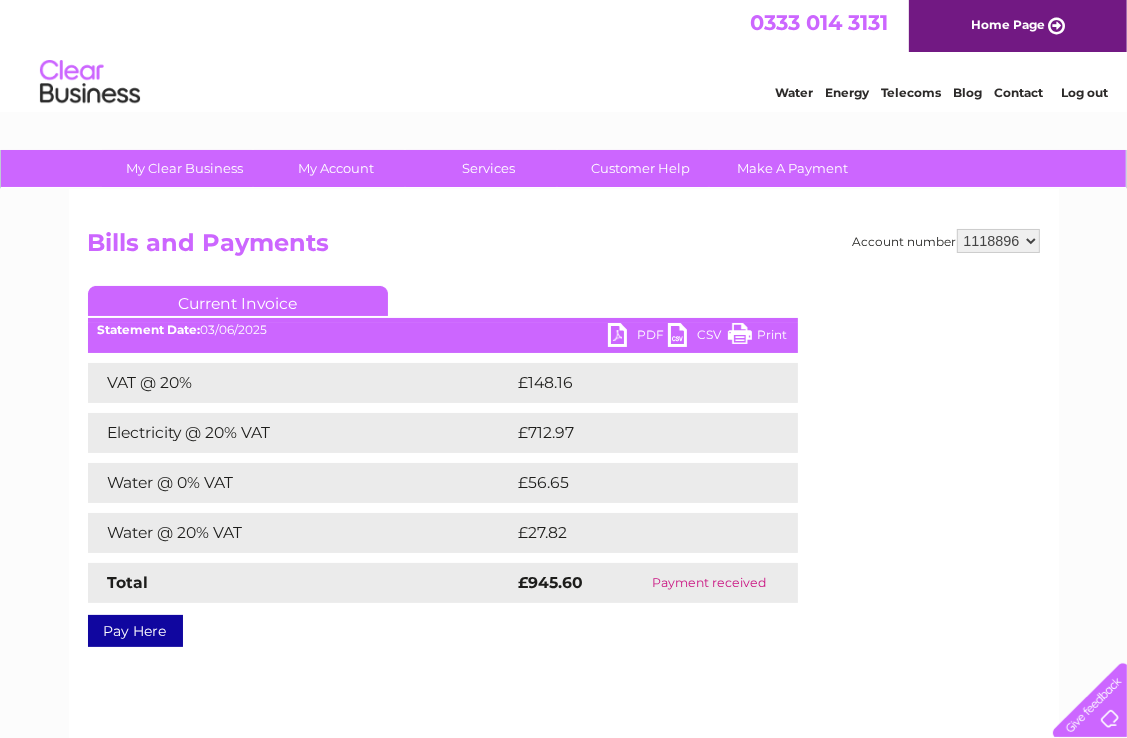 scroll, scrollTop: 0, scrollLeft: 0, axis: both 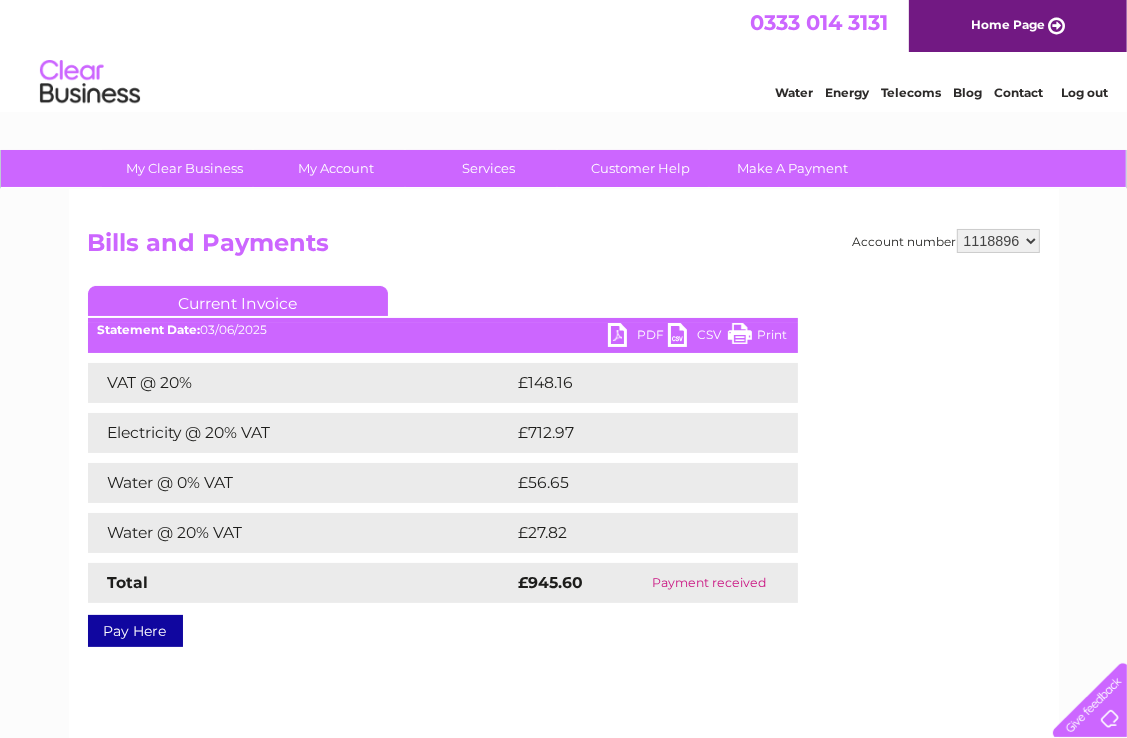 click on "Print" at bounding box center (758, 337) 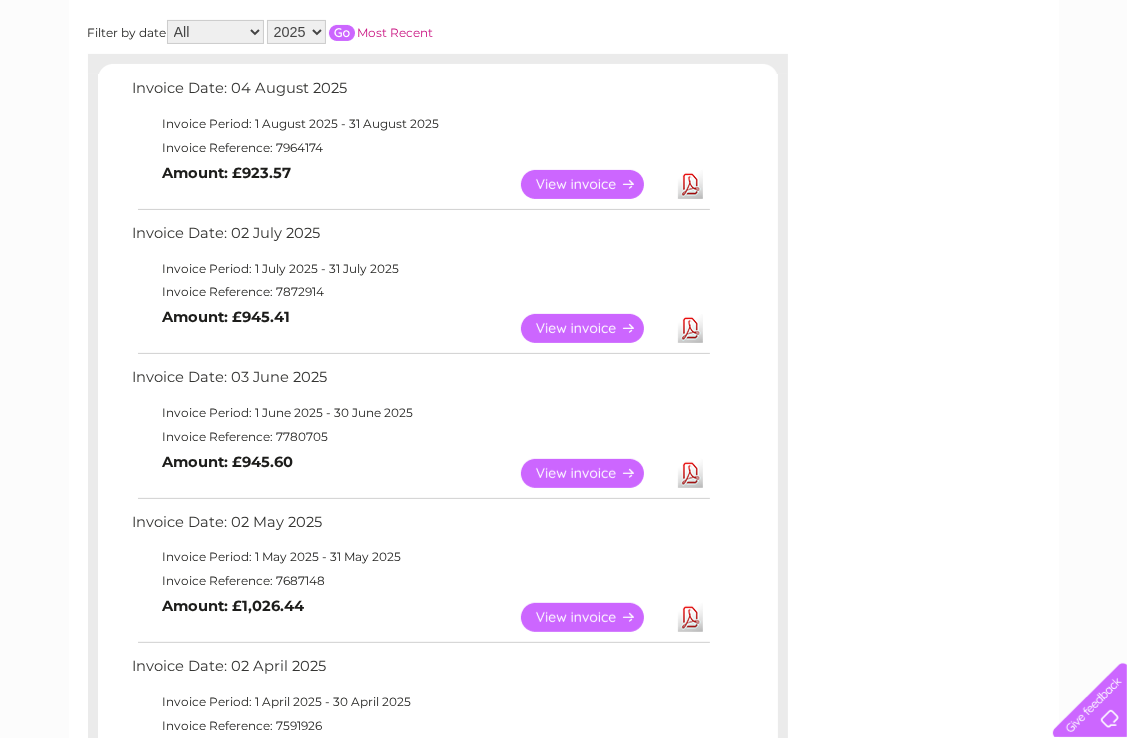 scroll, scrollTop: 0, scrollLeft: 0, axis: both 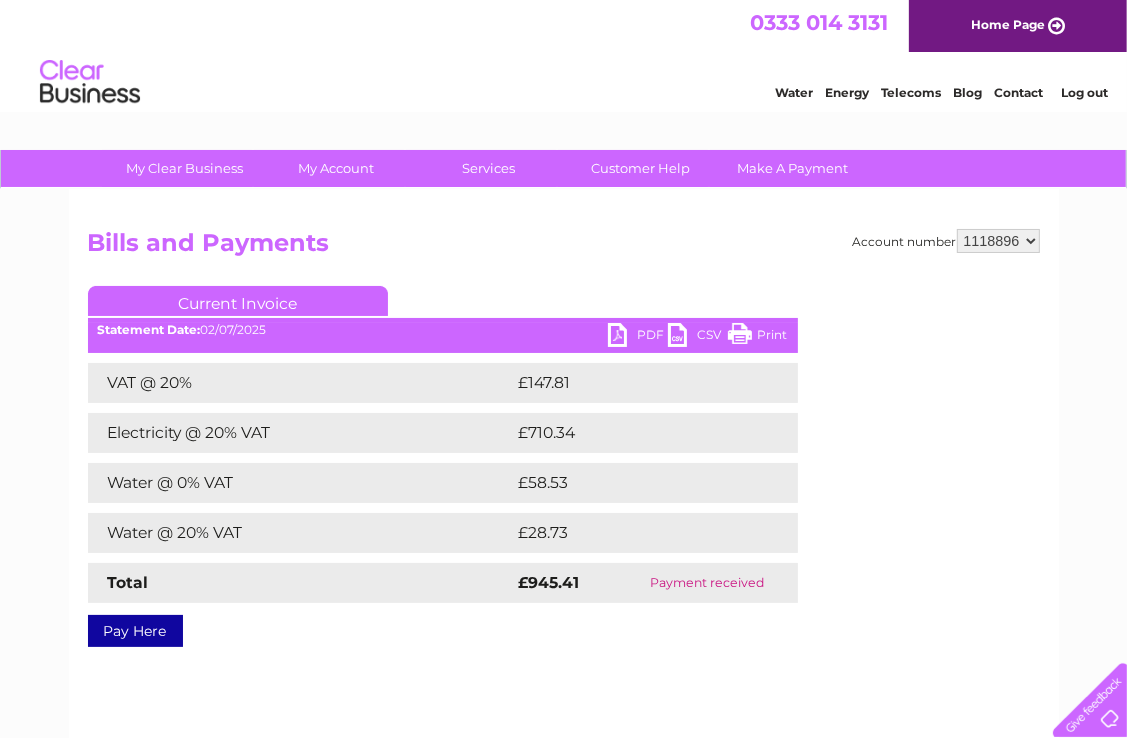 click on "PDF" at bounding box center (638, 337) 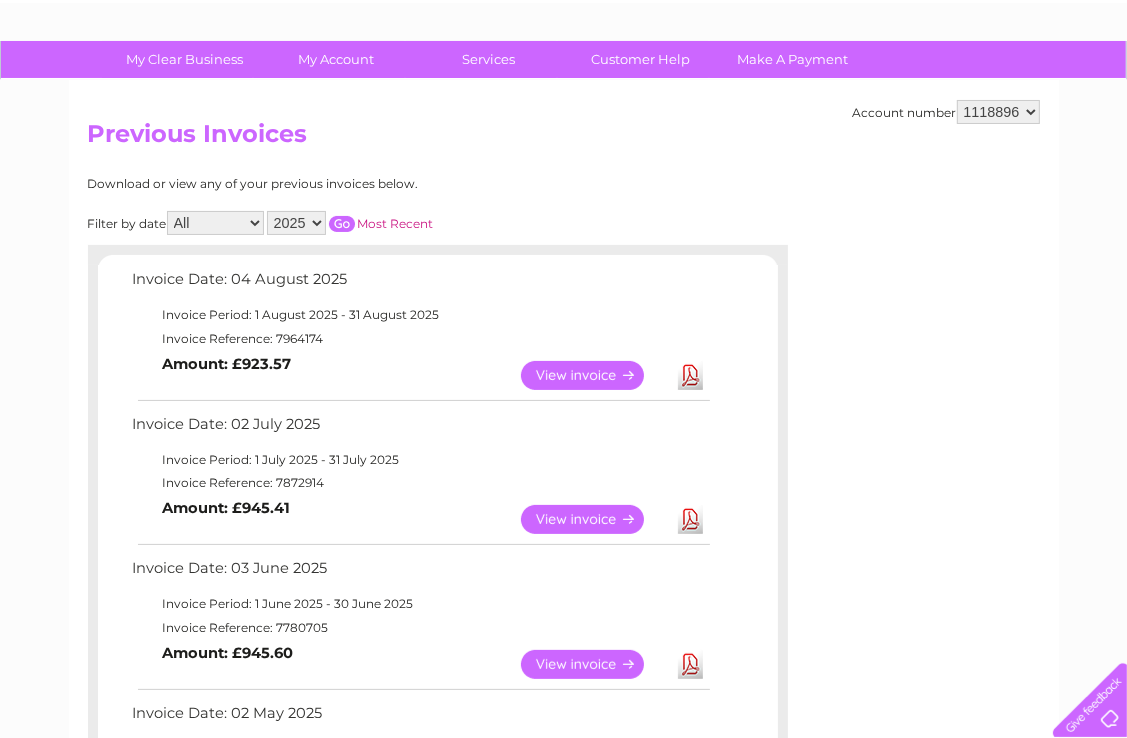 scroll, scrollTop: 100, scrollLeft: 0, axis: vertical 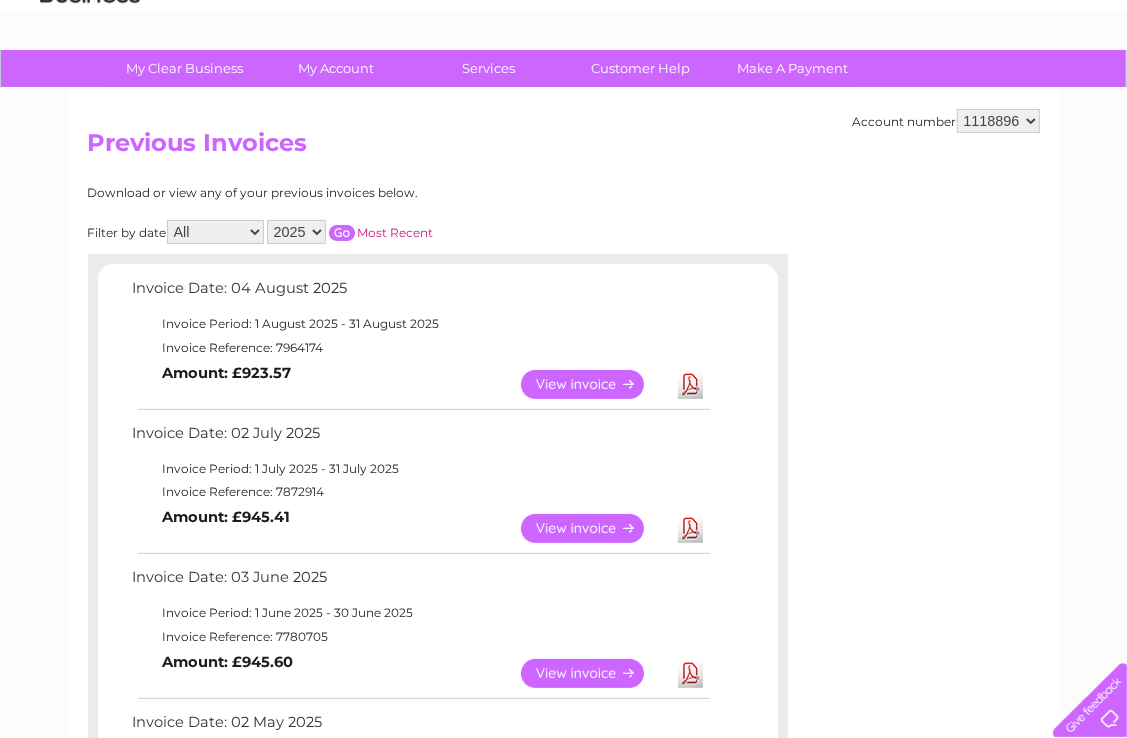 click on "View" at bounding box center (594, 384) 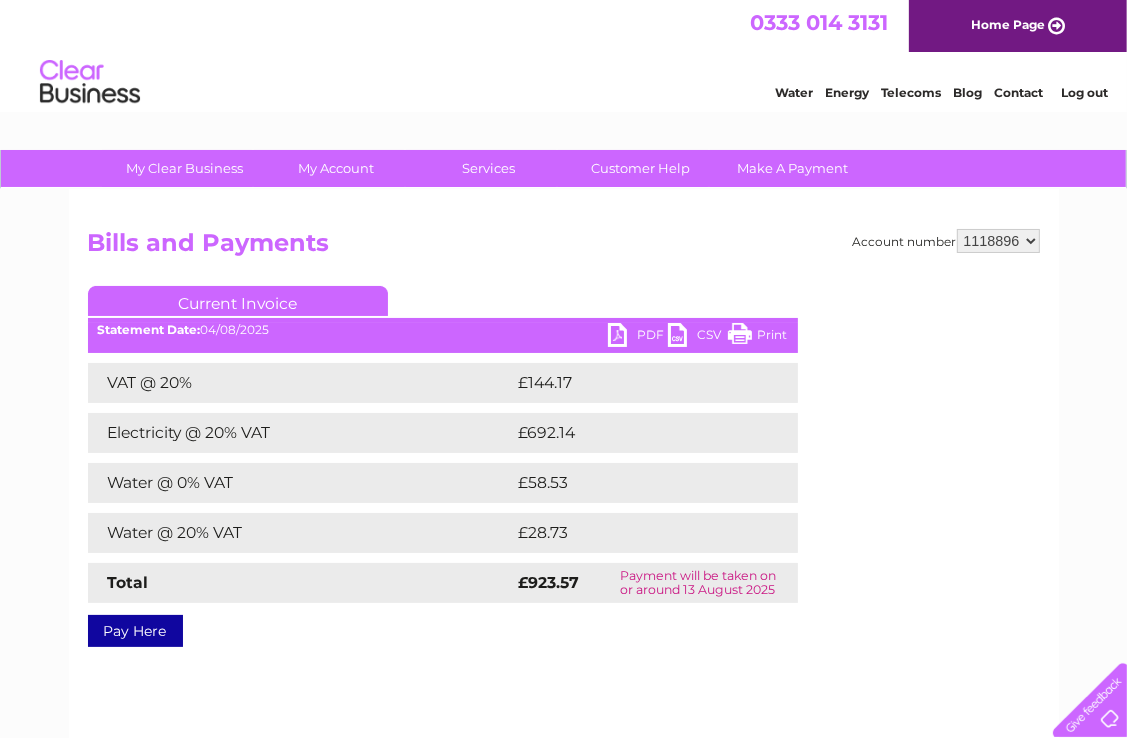 scroll, scrollTop: 0, scrollLeft: 0, axis: both 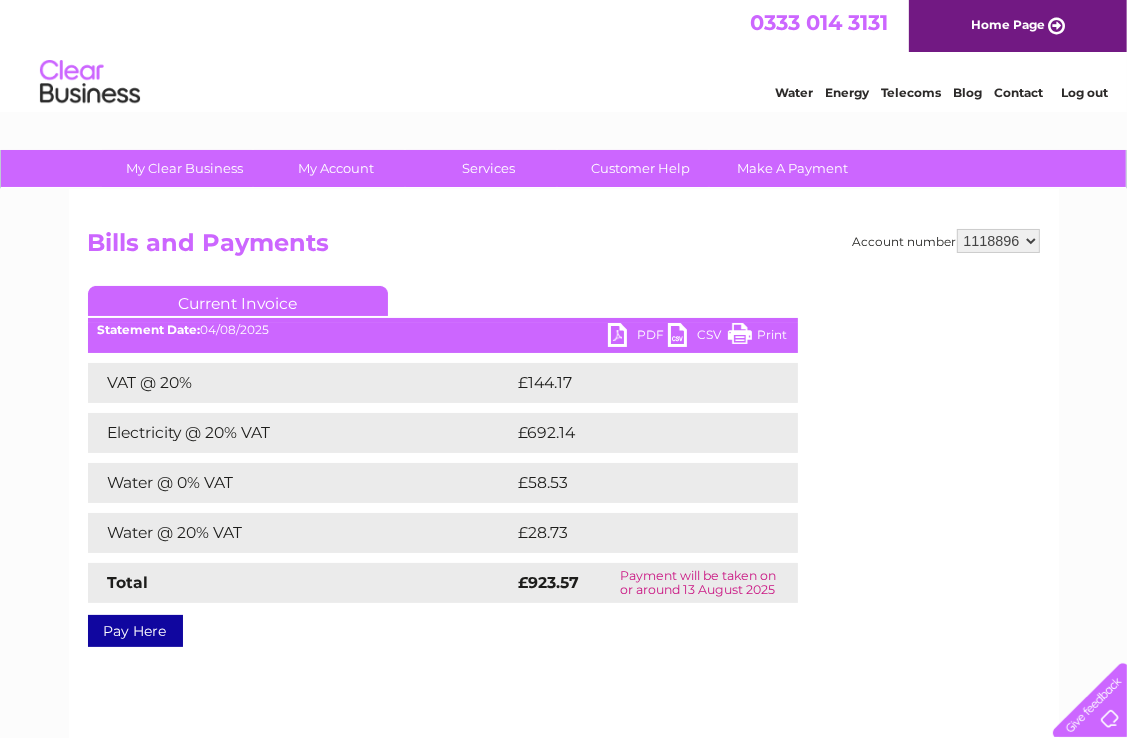 click on "PDF" at bounding box center [638, 337] 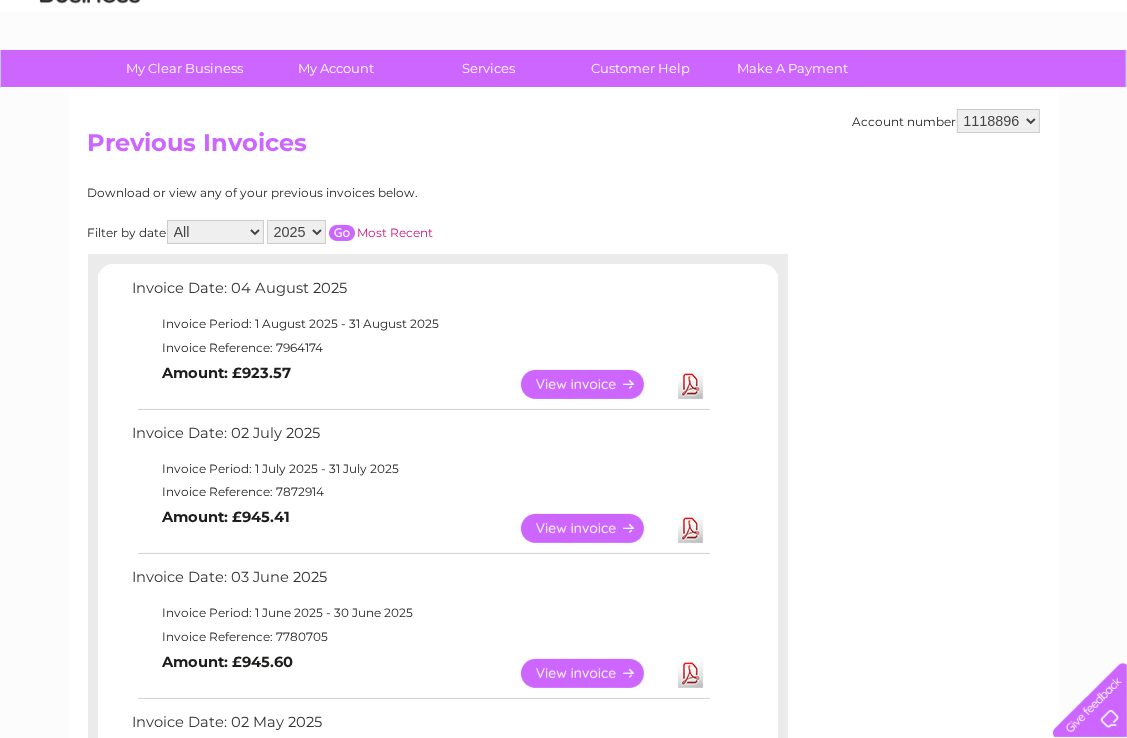 scroll, scrollTop: 0, scrollLeft: 0, axis: both 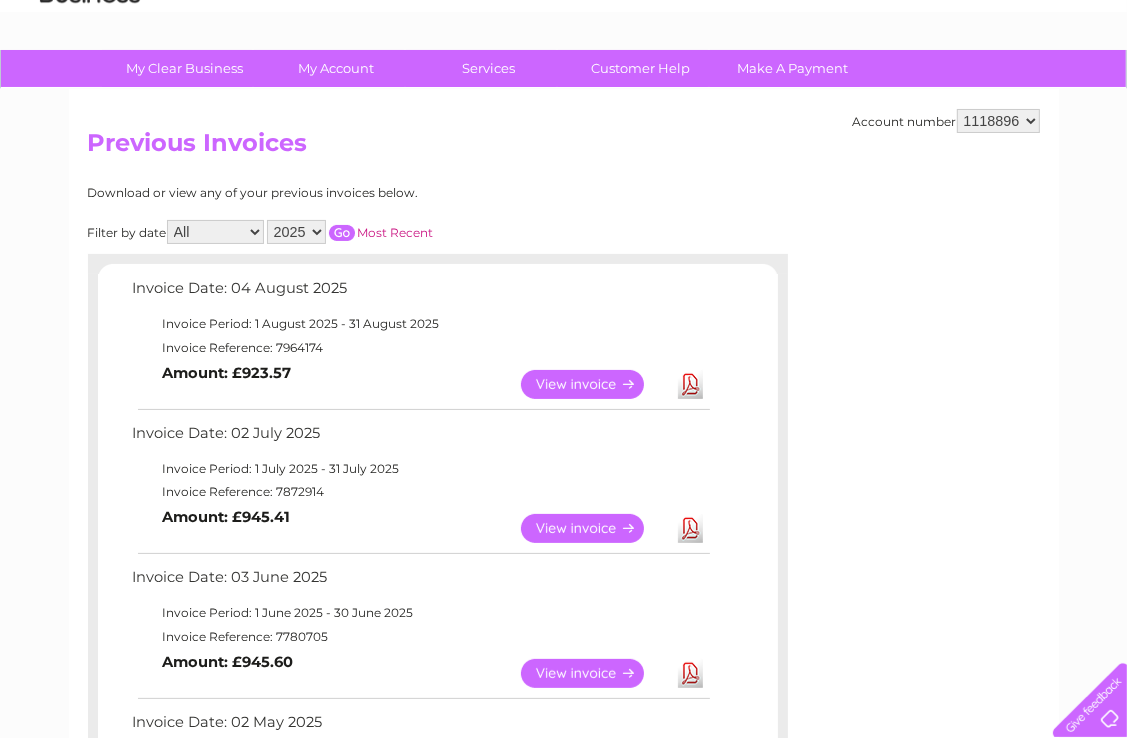 click on "954899
957212
1118896" at bounding box center (998, 121) 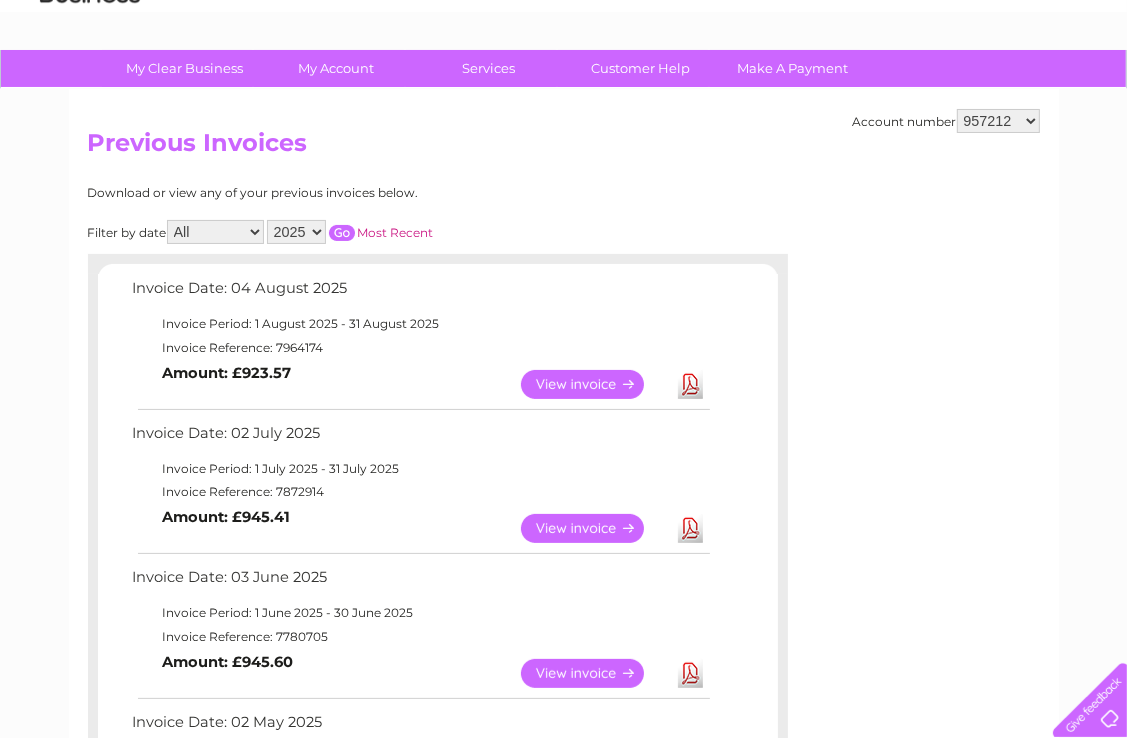 click on "954899
957212
1118896" at bounding box center (998, 121) 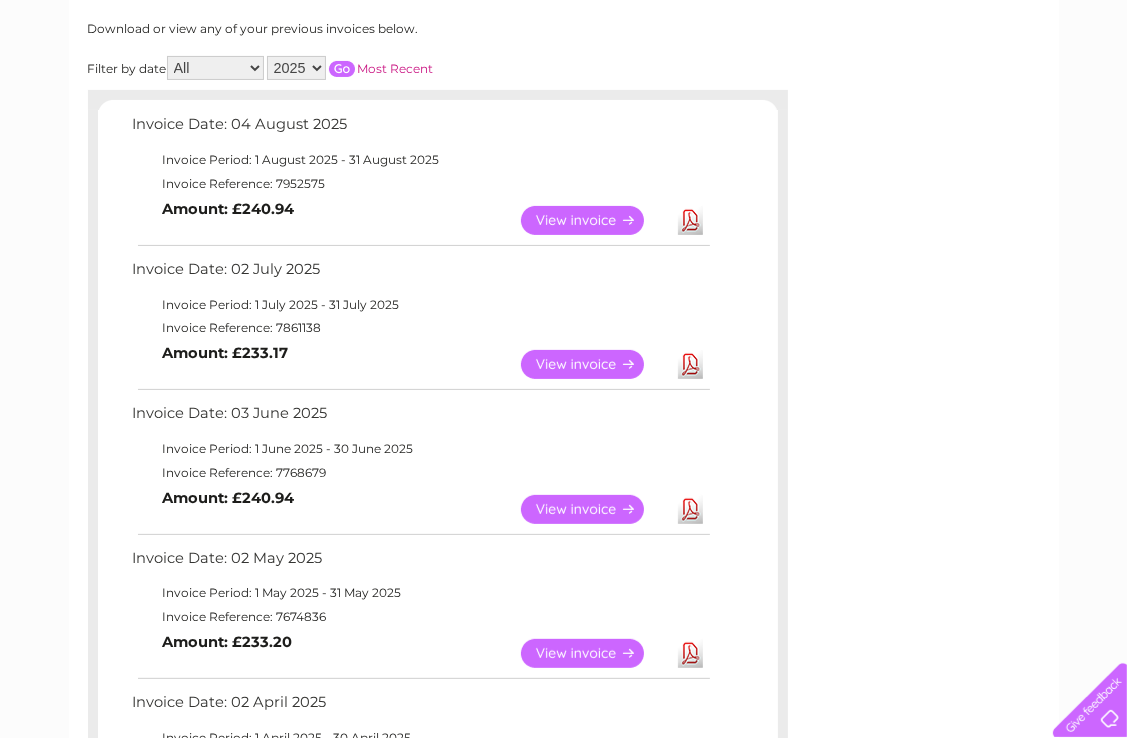 scroll, scrollTop: 300, scrollLeft: 0, axis: vertical 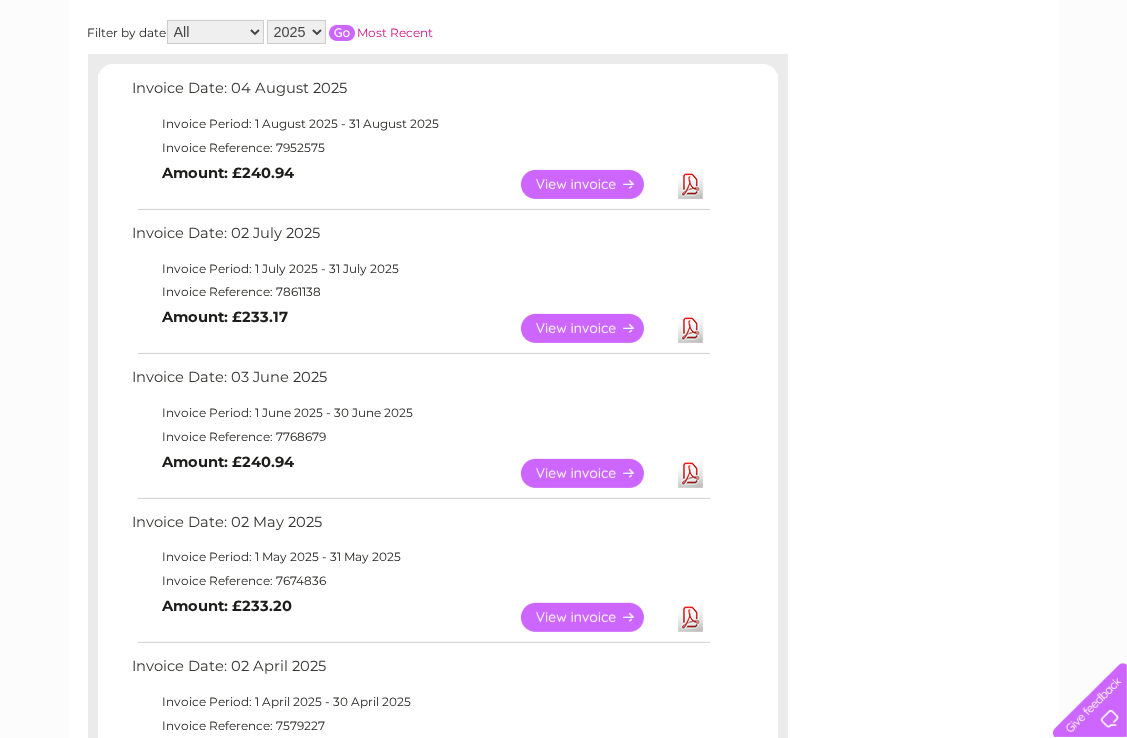 click on "View" at bounding box center [594, 328] 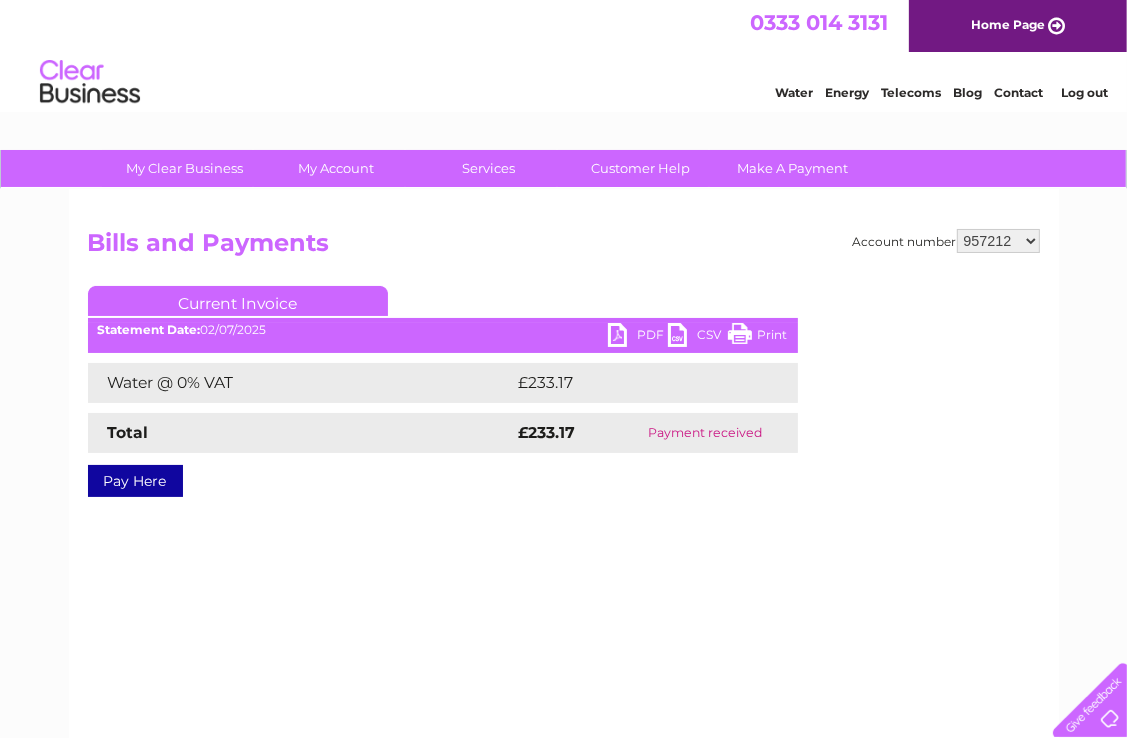 scroll, scrollTop: 0, scrollLeft: 0, axis: both 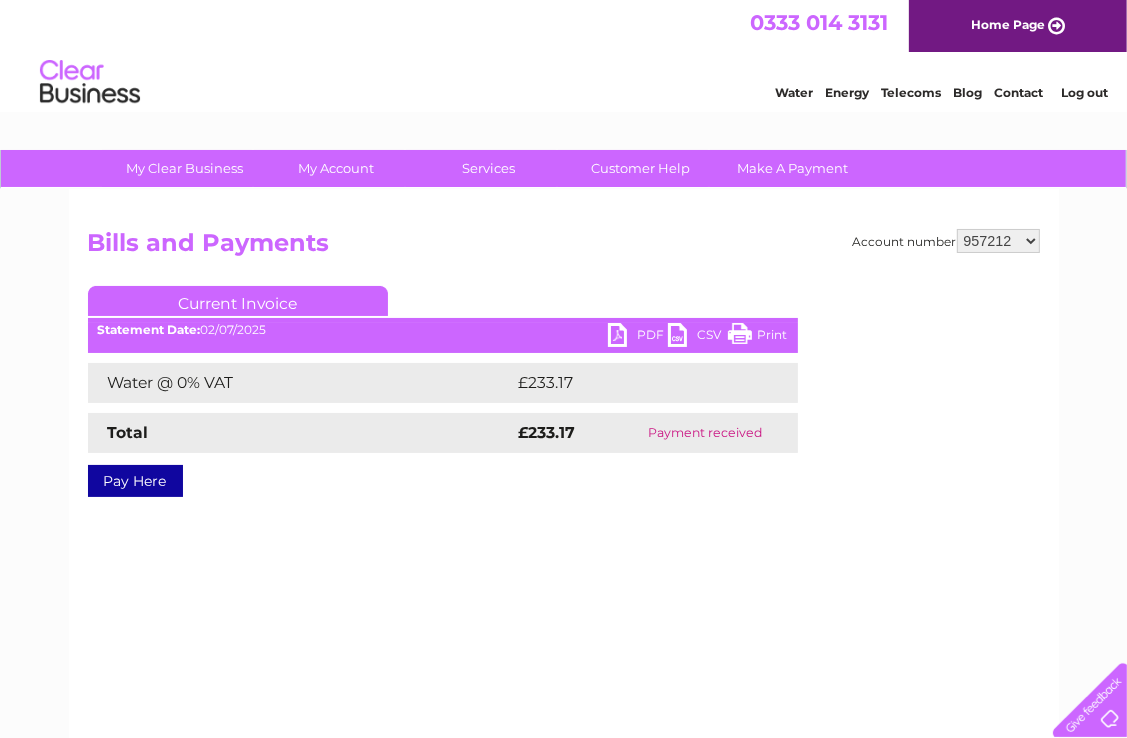click on "PDF" at bounding box center (638, 337) 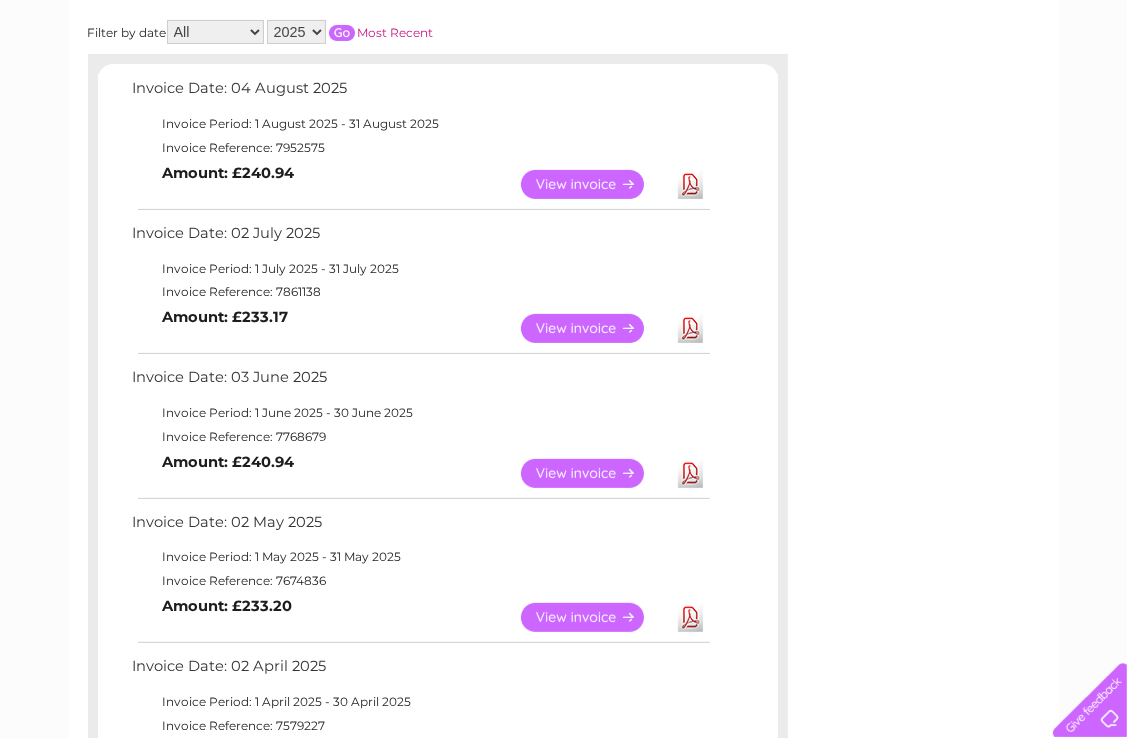 scroll, scrollTop: 0, scrollLeft: 0, axis: both 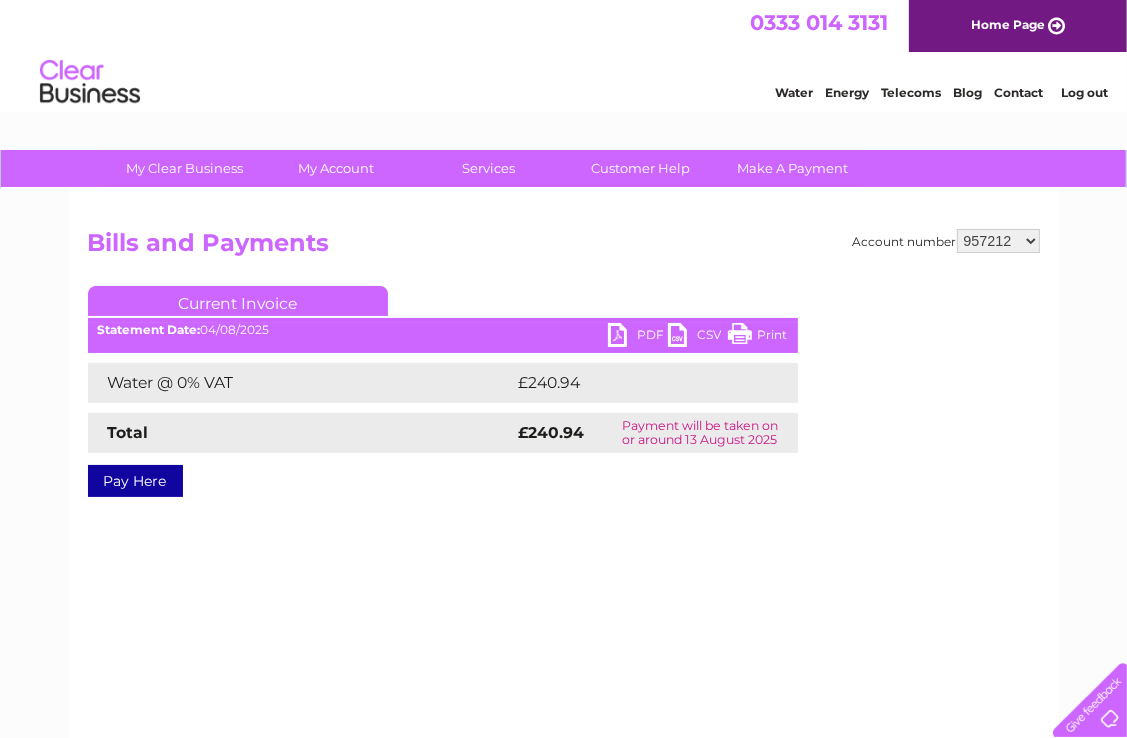 click on "PDF" at bounding box center [638, 337] 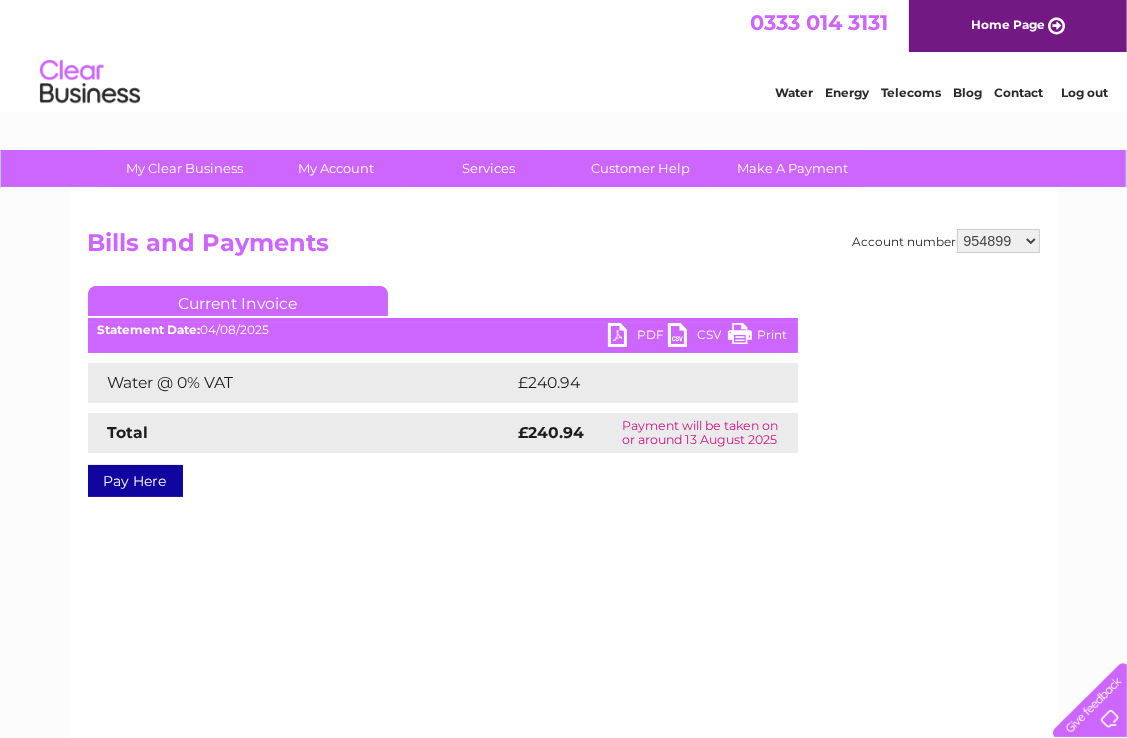 click on "954899
957212
1118896" at bounding box center (998, 241) 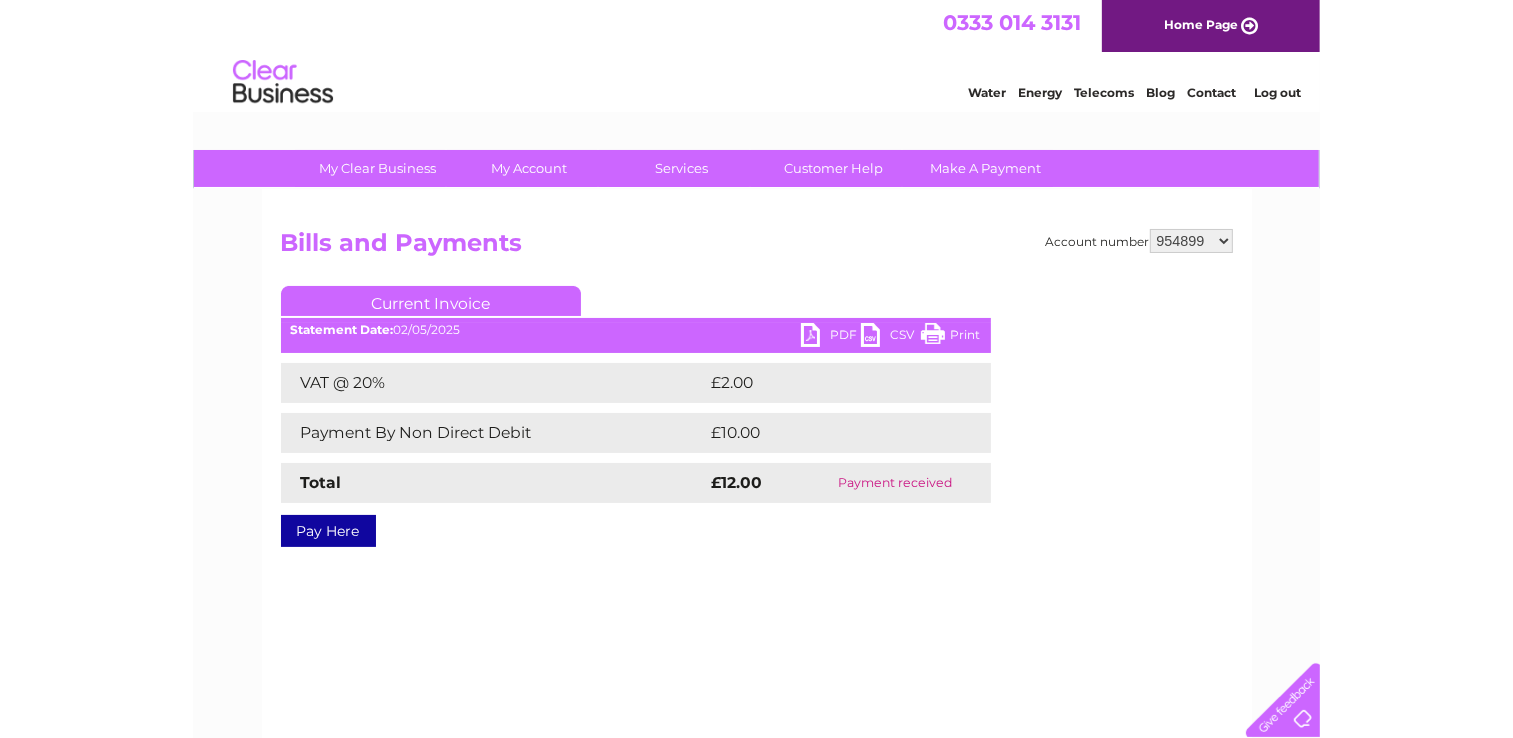 scroll, scrollTop: 0, scrollLeft: 0, axis: both 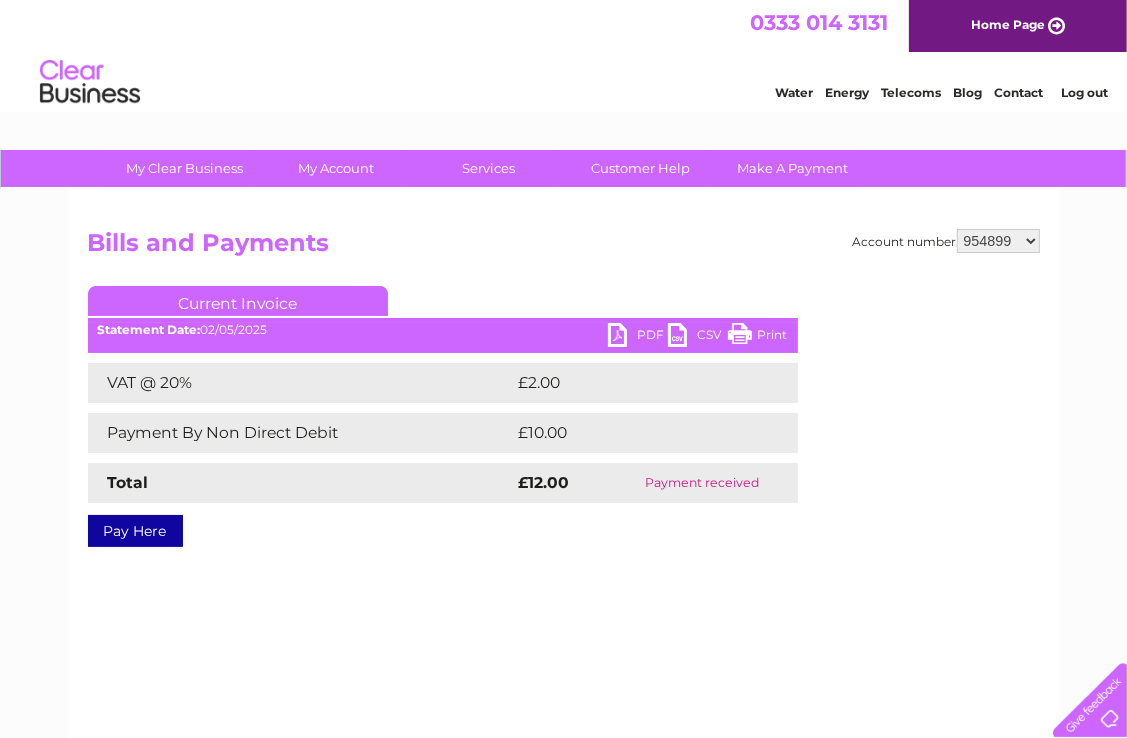 click on "My Clear Business
Login Details
My Details
My Preferences
Link Account
My Account
Bills and Payments   Direct Debit   Moving Premises" at bounding box center [563, 620] 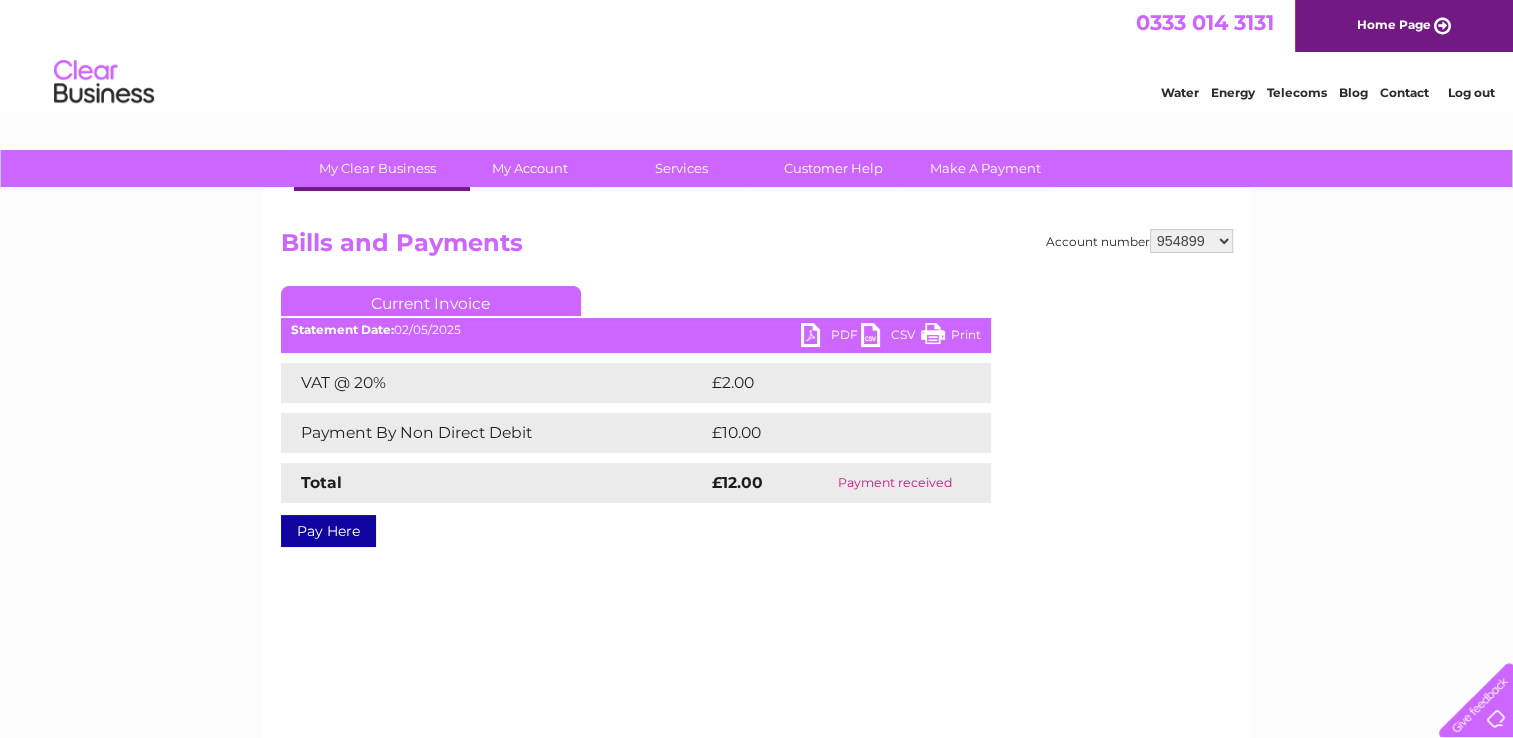 click on "Login Details" at bounding box center (385, 209) 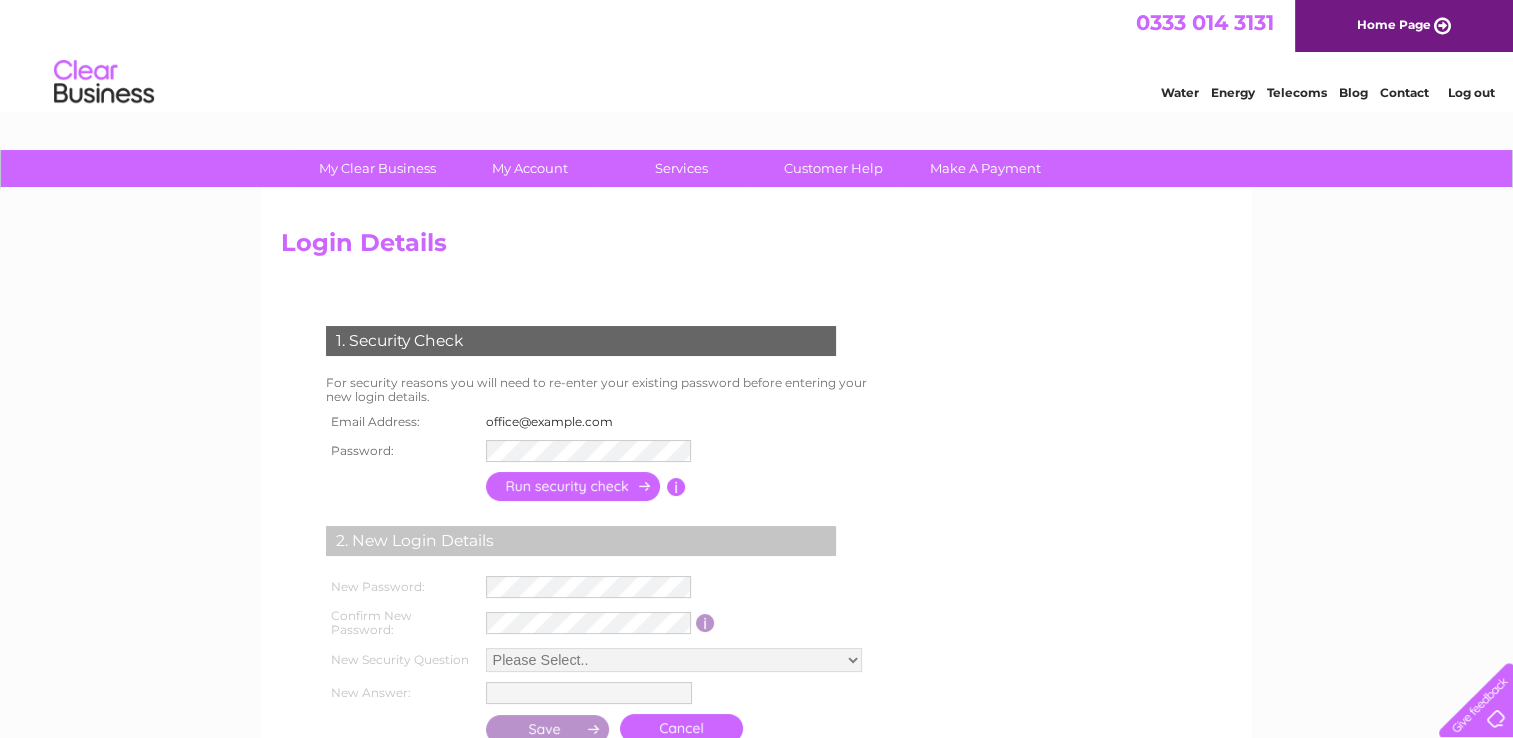scroll, scrollTop: 0, scrollLeft: 0, axis: both 